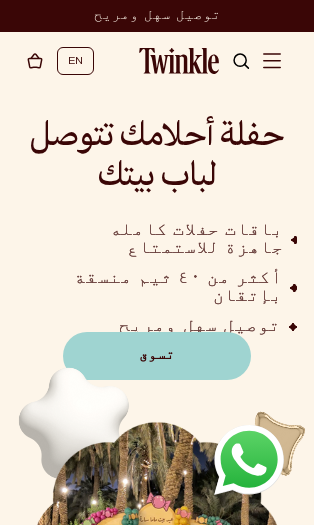 scroll, scrollTop: 0, scrollLeft: 0, axis: both 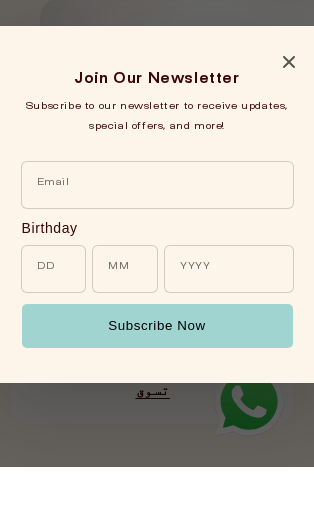 click on "Join Our Newsletter Subscribe to our newsletter to receive updates, special offers, and more! Email Birthday DD MM YYYY Subscribe Now" at bounding box center (157, 263) 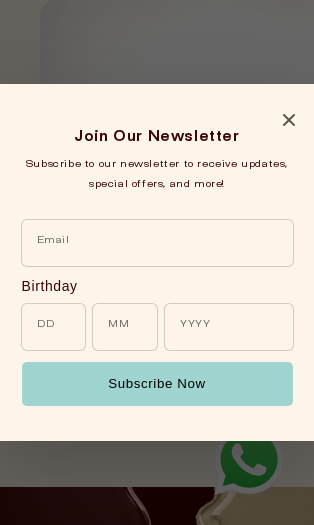 click 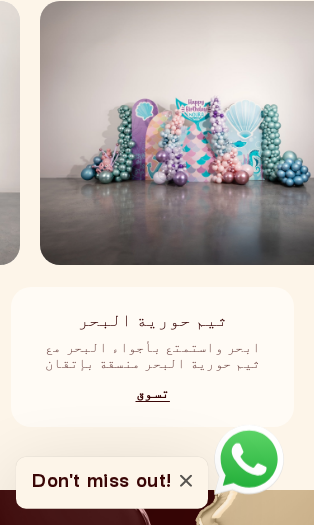scroll, scrollTop: 1724, scrollLeft: 0, axis: vertical 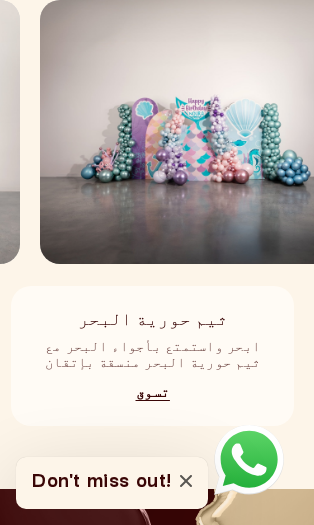 click on "تسوق" at bounding box center (153, 394) 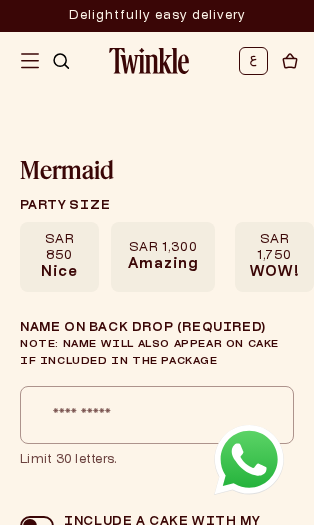 scroll, scrollTop: 0, scrollLeft: 0, axis: both 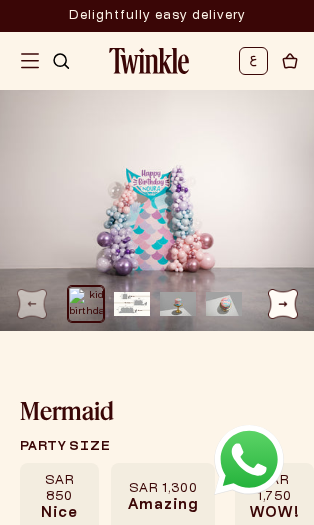 click at bounding box center [132, 304] 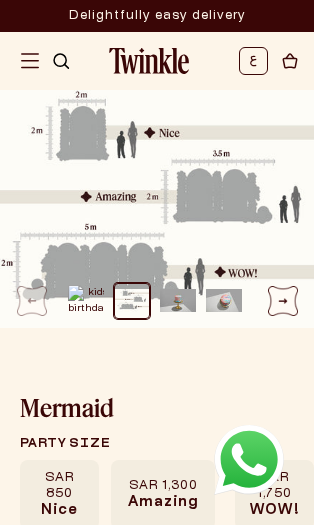 click at bounding box center (153, 209) 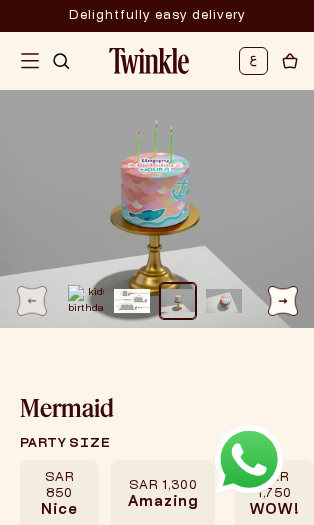 click at bounding box center [224, 301] 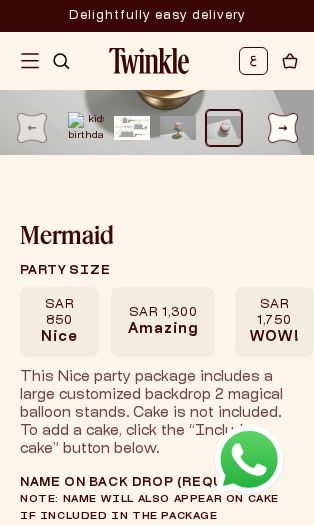 scroll, scrollTop: 0, scrollLeft: 0, axis: both 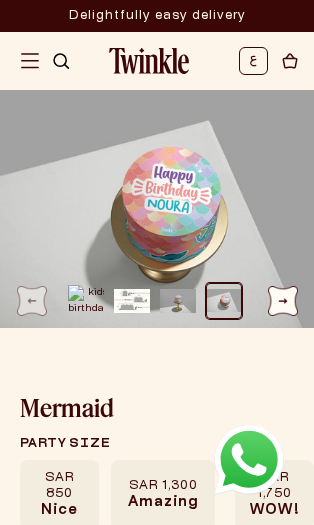 click at bounding box center (283, 301) 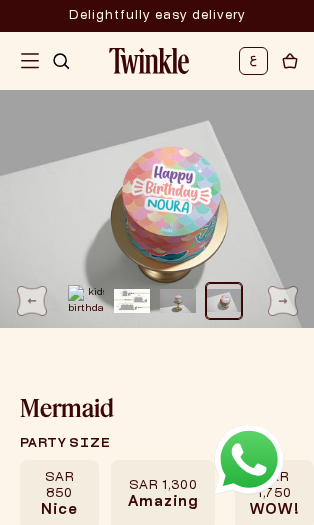 click at bounding box center (178, 301) 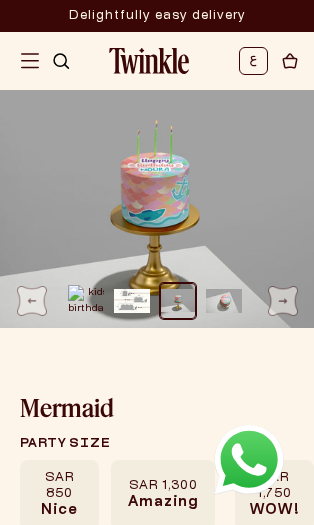 click at bounding box center [132, 301] 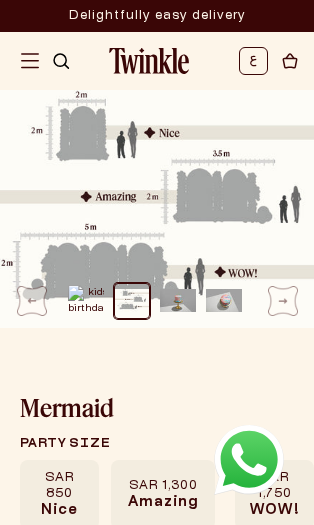 click at bounding box center [86, 301] 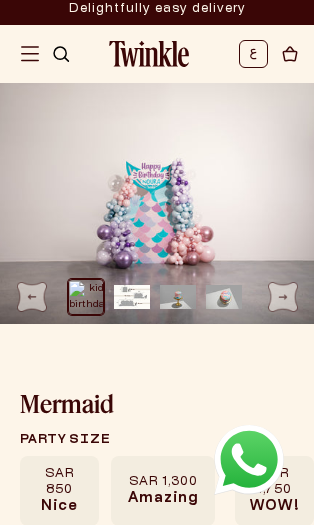 scroll, scrollTop: 8, scrollLeft: 0, axis: vertical 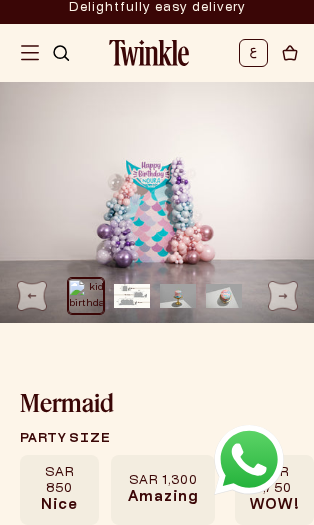 click at bounding box center [132, 296] 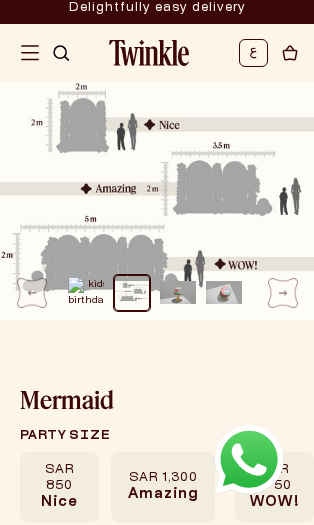 click at bounding box center [178, 293] 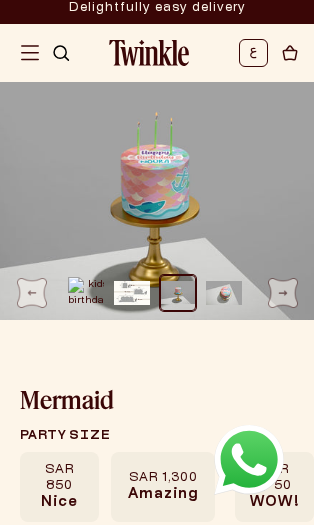 click at bounding box center [224, 293] 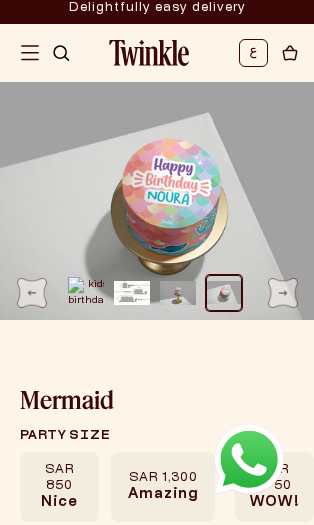 click at bounding box center (86, 293) 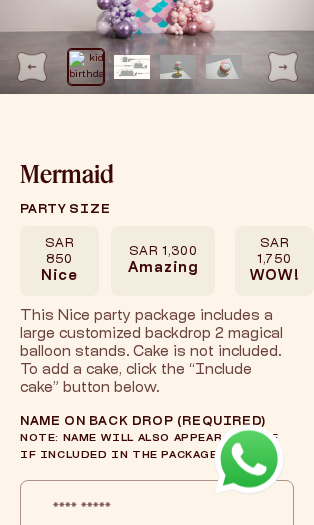 scroll, scrollTop: 237, scrollLeft: 0, axis: vertical 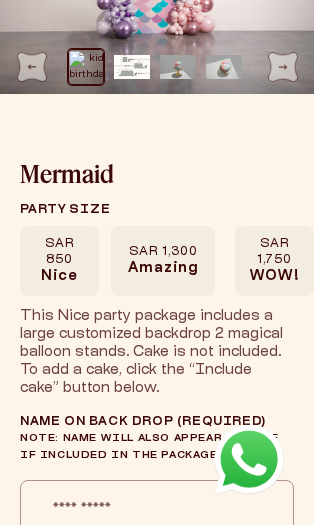 click on "SAR 850
Nice
SAR 1,300
Amazing
SAR 1,750
WOW!" at bounding box center [167, 261] 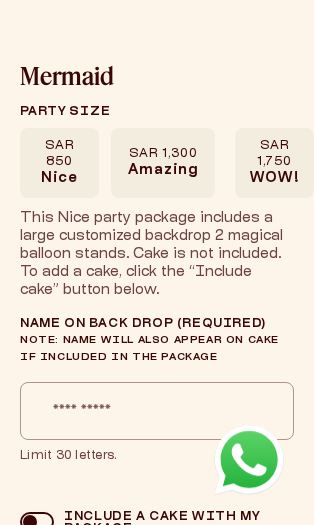 scroll, scrollTop: 336, scrollLeft: 0, axis: vertical 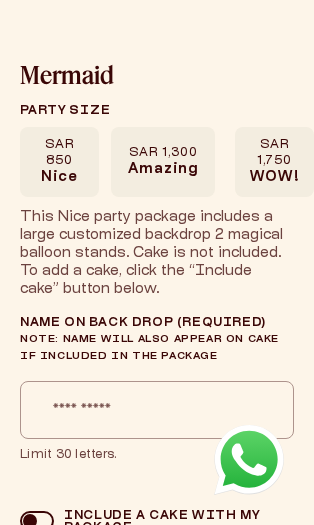 click on "Name on Back Drop (required)
Note: Name will also appear on cake if included in the package" at bounding box center [157, 410] 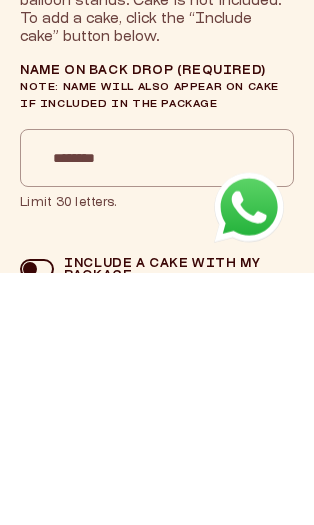 type on "*******" 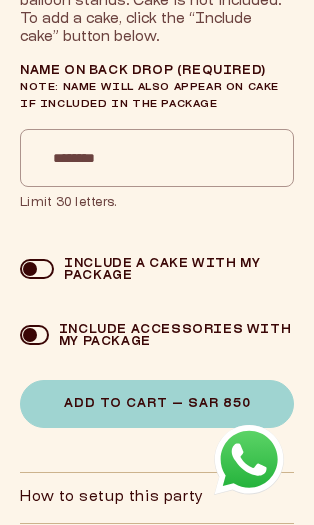 click on "Add to Cart — SAR 850" at bounding box center [157, 404] 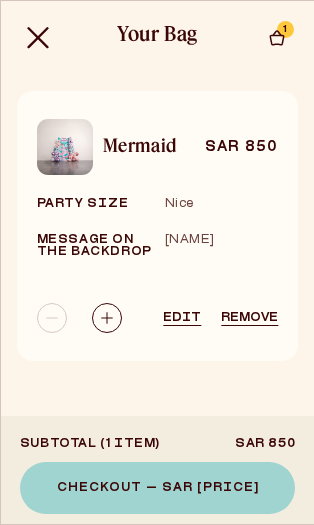 click on "Edit" at bounding box center [182, 318] 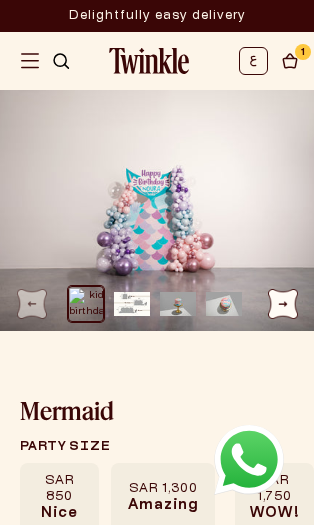 scroll, scrollTop: 0, scrollLeft: 0, axis: both 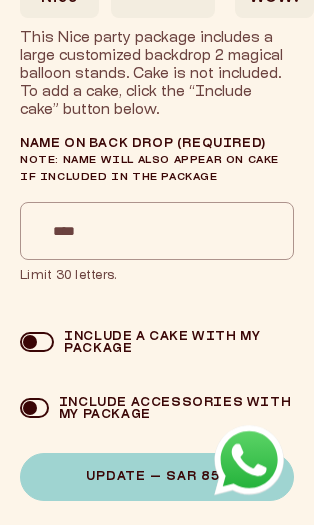 click at bounding box center [37, 342] 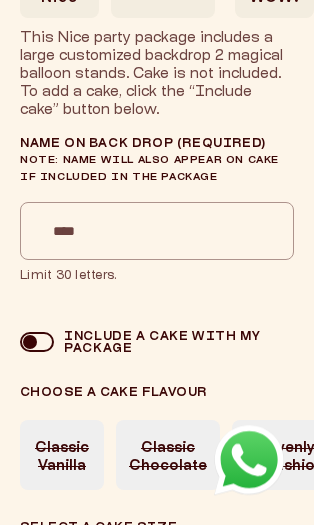 scroll, scrollTop: 515, scrollLeft: 0, axis: vertical 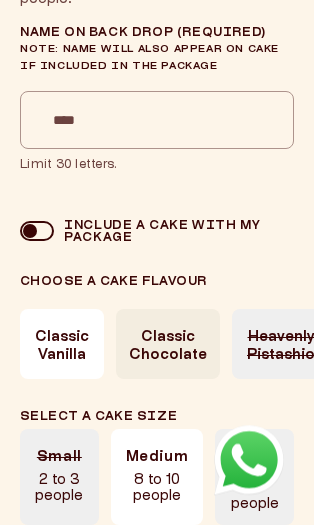 click on "None
Small
2 to 3 people
Medium
8 to 10 people
Large
12 to 16 people" at bounding box center (157, 477) 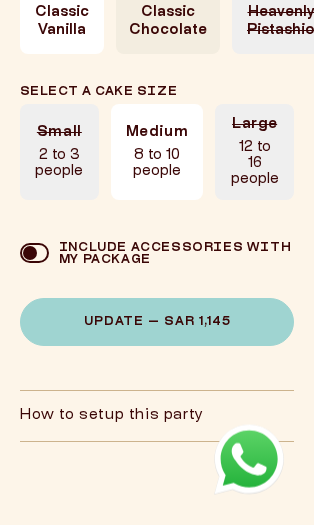scroll, scrollTop: 952, scrollLeft: 0, axis: vertical 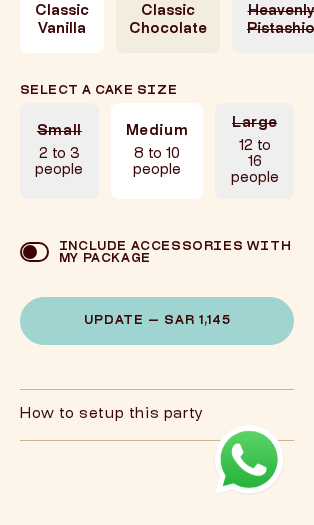 click at bounding box center [34, 252] 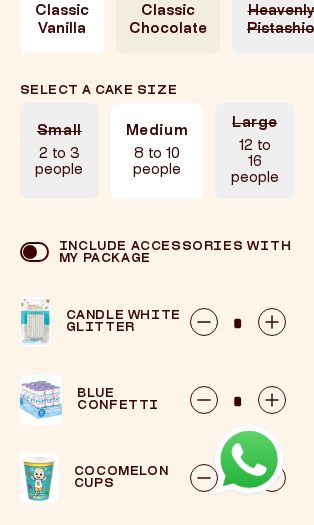 scroll, scrollTop: 952, scrollLeft: 0, axis: vertical 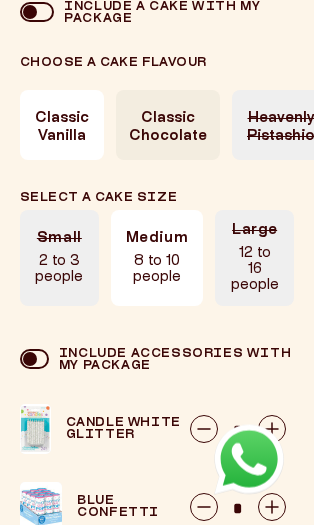 click at bounding box center (34, 359) 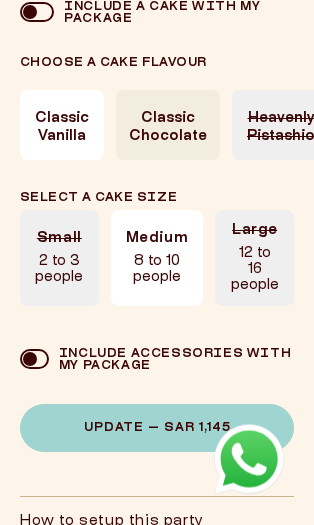 scroll, scrollTop: 845, scrollLeft: 0, axis: vertical 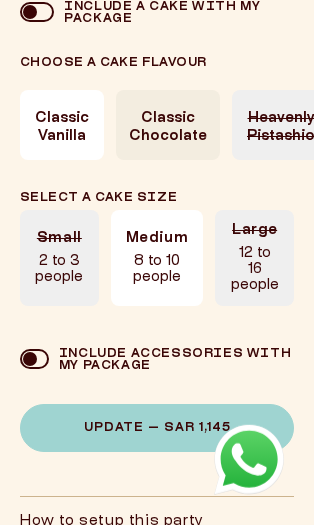 click on "Update — SAR 1,145" at bounding box center [157, 428] 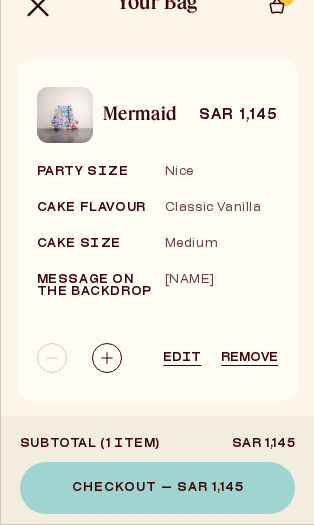 scroll, scrollTop: 32, scrollLeft: 0, axis: vertical 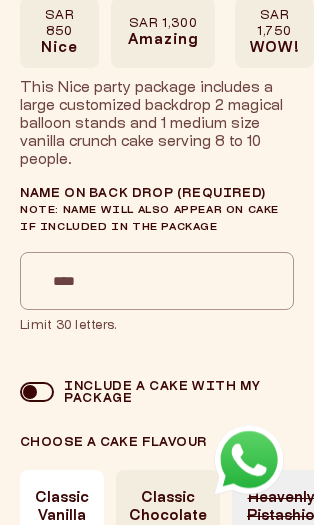 click on "****" at bounding box center (157, 281) 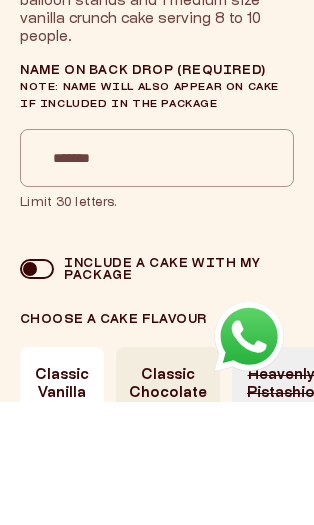 type on "*******" 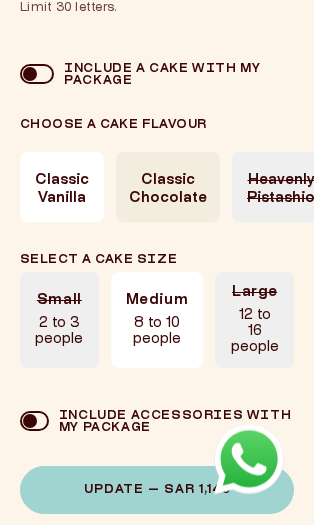 scroll, scrollTop: 782, scrollLeft: 0, axis: vertical 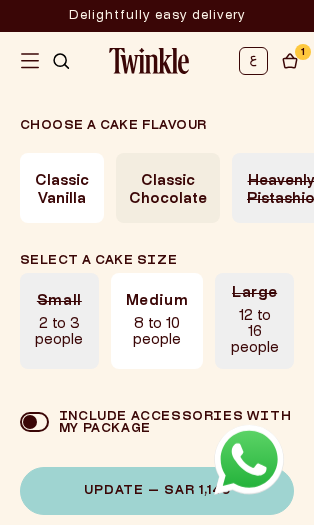 click on "Update — SAR 1,145" at bounding box center (157, 491) 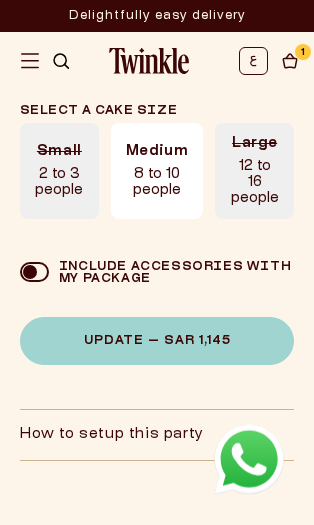 scroll, scrollTop: 930, scrollLeft: 0, axis: vertical 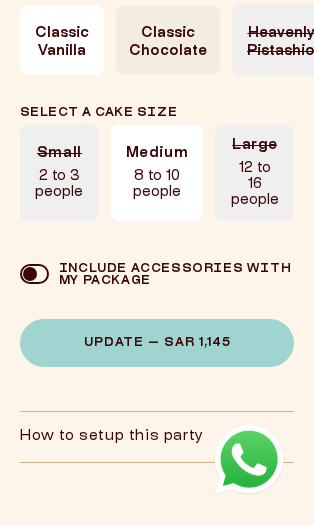 click on "Update — SAR 1,145" at bounding box center (157, 343) 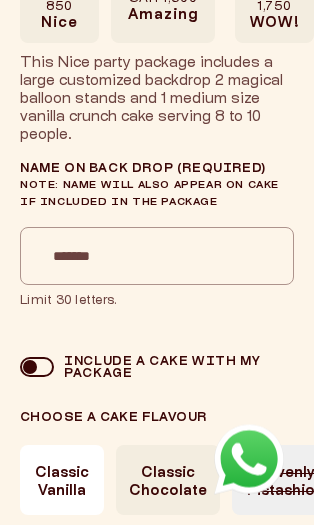 scroll, scrollTop: 490, scrollLeft: 0, axis: vertical 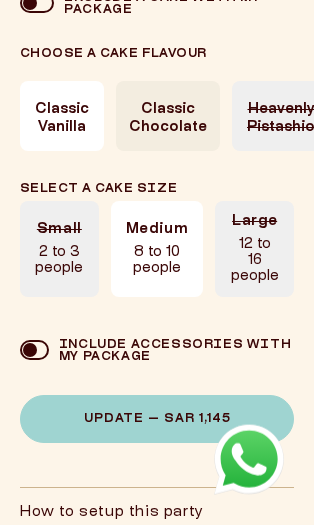 click on "Update — SAR 1,145" at bounding box center [157, 419] 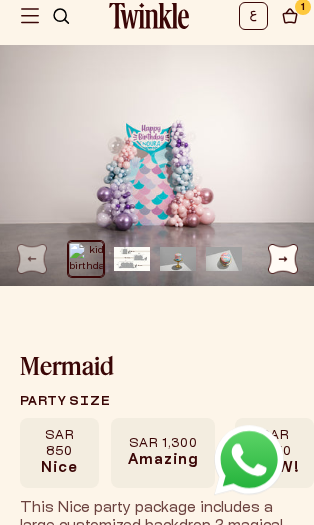 scroll, scrollTop: 0, scrollLeft: 0, axis: both 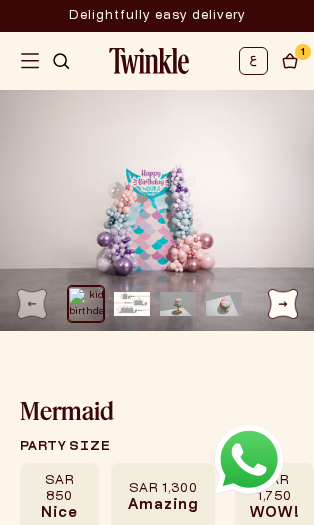click on "1
1 item" at bounding box center (303, 52) 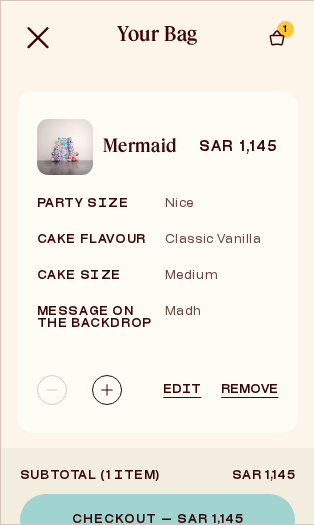 click on "Remove" at bounding box center (249, 390) 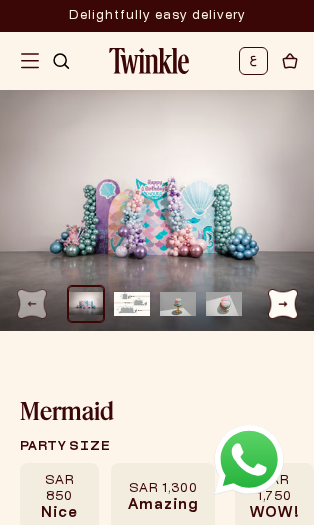 scroll, scrollTop: 0, scrollLeft: 0, axis: both 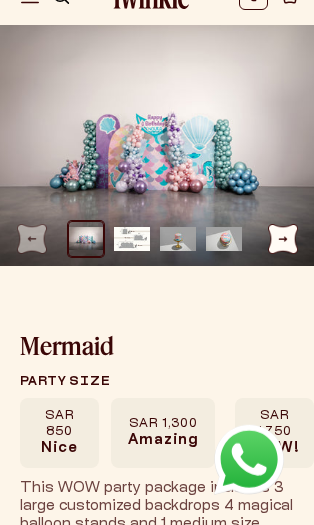 click on "SAR 850" at bounding box center [59, 424] 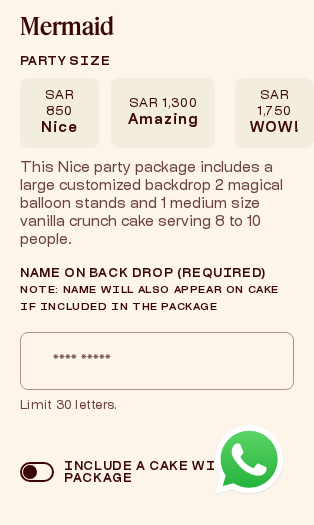 click on "Name on Back Drop (required)
Note: Name will also appear on cake if included in the package" at bounding box center [157, 361] 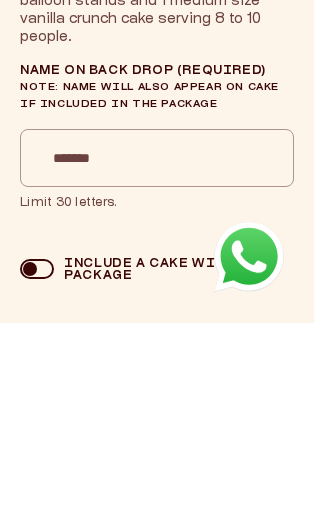 type on "*******" 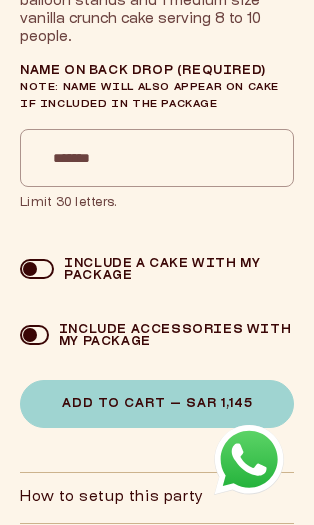 click at bounding box center (37, 269) 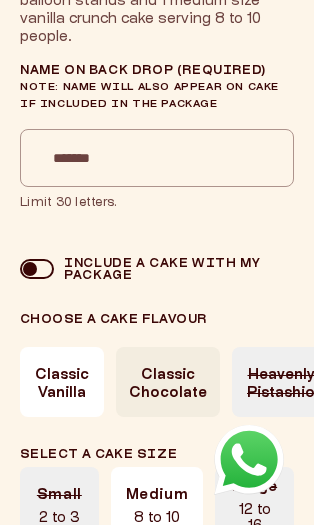 click on "None
Classic Vanilla
Classic Chocolate
Heavenly Pistashio" at bounding box center [175, 382] 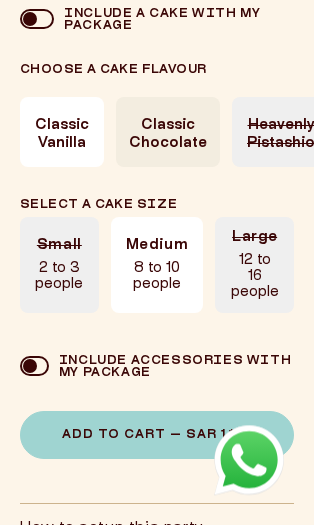 scroll, scrollTop: 857, scrollLeft: 0, axis: vertical 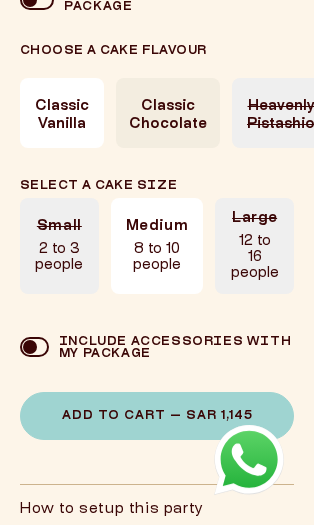 click on "Add to Cart — SAR 1,145" at bounding box center [157, 416] 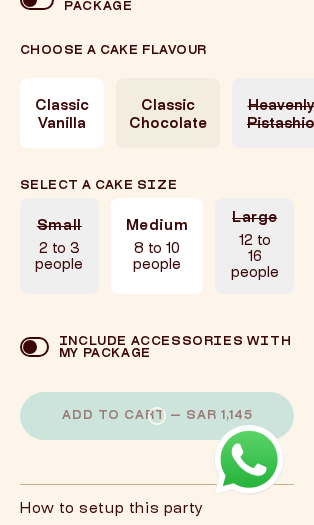 scroll, scrollTop: 857, scrollLeft: 0, axis: vertical 